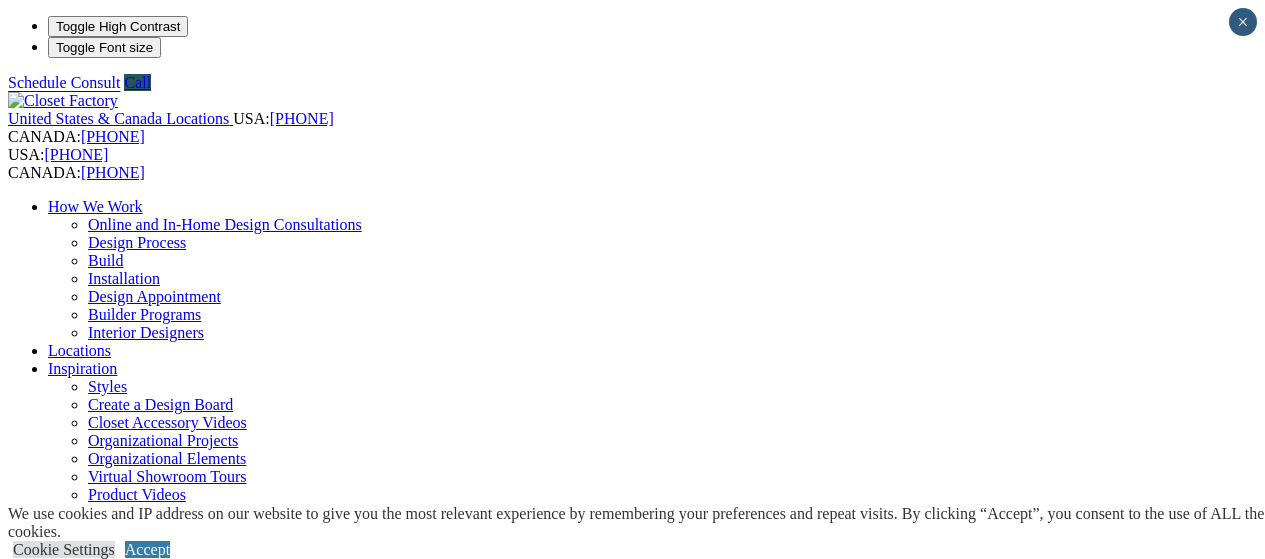 scroll, scrollTop: 400, scrollLeft: 0, axis: vertical 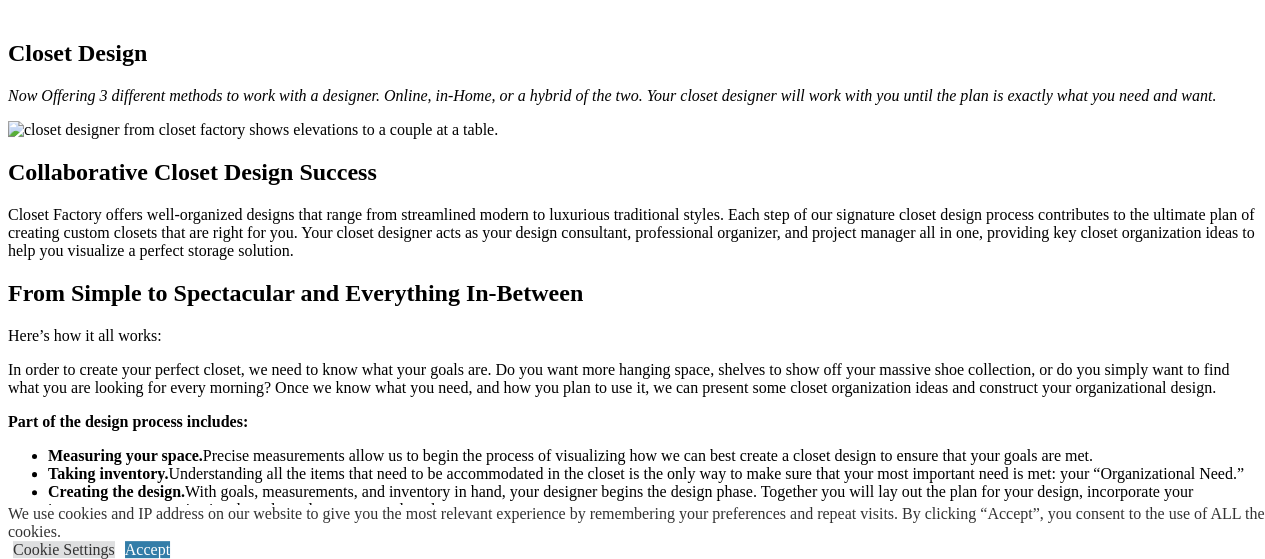 click on "Schedule a free design consultation  with a designer. Each of our custom closets is completely personalized and begins with a complimentary design appointment.
Schedule a Consult
What should I expect?
× During the consultation, you and the designer will discuss goals, wish list, and project budget, with the aim of designing a closet organization system that will: Turn your dream into reality Organize you efficiently Create space for everything Maximize your space Create optimum visibility Display your personal items Add value to your home Harmonize with your décor" at bounding box center (632, 1249) 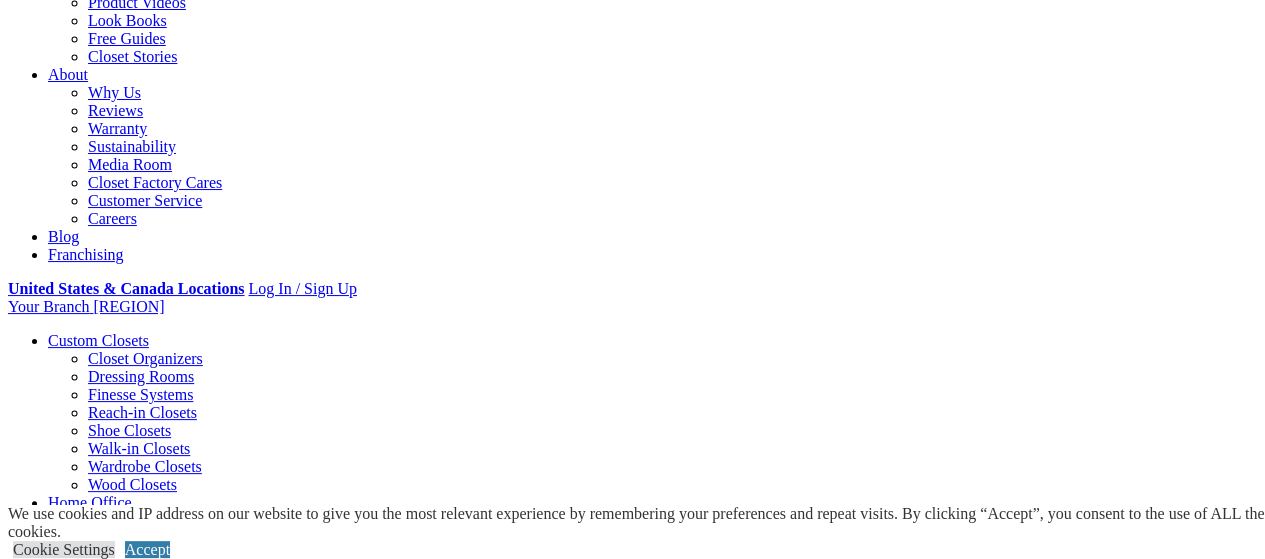 scroll, scrollTop: 500, scrollLeft: 0, axis: vertical 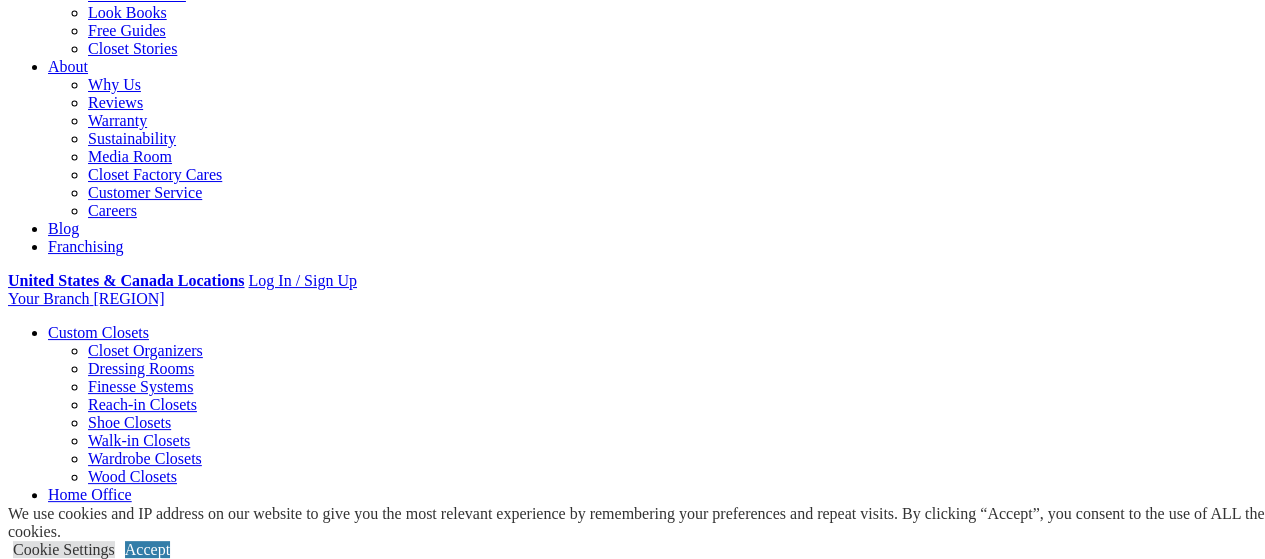 click on "Collaborative Closet Design Success Closet Factory offers well-organized designs that range from streamlined modern to luxurious traditional styles. Each step of our signature closet design process contributes to the ultimate plan of creating custom closets that are right for you. Your closet designer acts as your design consultant, professional organizer, and project manager all in one, providing key closet organization ideas to help you visualize a perfect storage solution. From Simple to Spectacular and Everything In-Between Here’s how it all works: In order to create your perfect closet, we need to know what your goals are. Do you want more hanging space, shelves to show off your massive shoe collection, or do you simply want to find what you are looking for every morning? Once we know what you need, and how you plan to use it, we can present some closet organization ideas and construct your organizational design. Part of the design process includes: Measuring your space. Taking inventory. What Now?" at bounding box center [632, 2092] 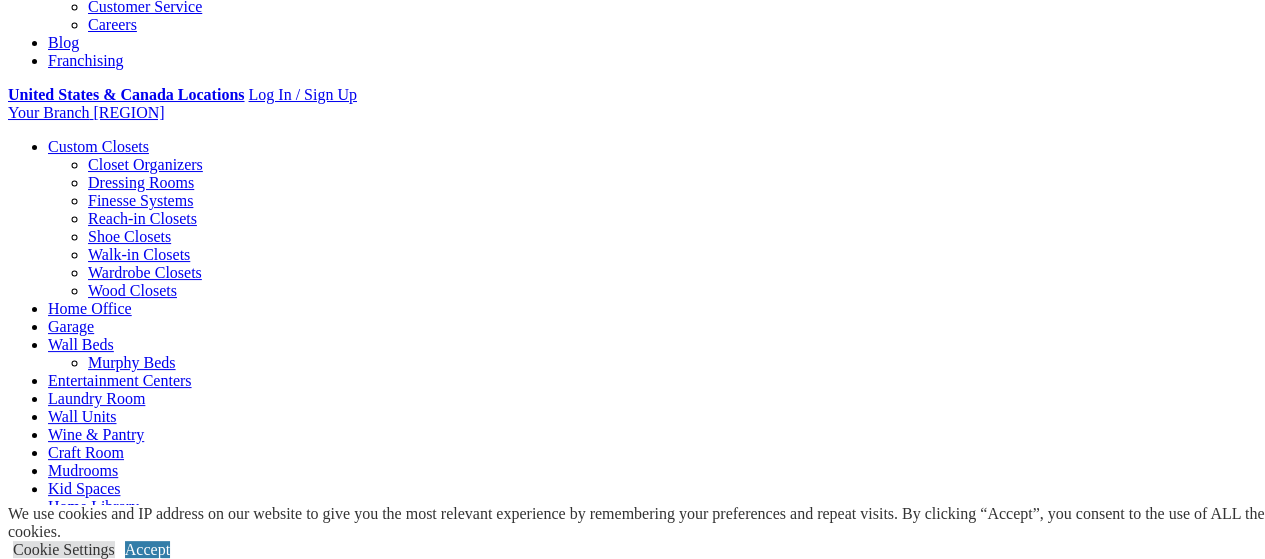 scroll, scrollTop: 700, scrollLeft: 0, axis: vertical 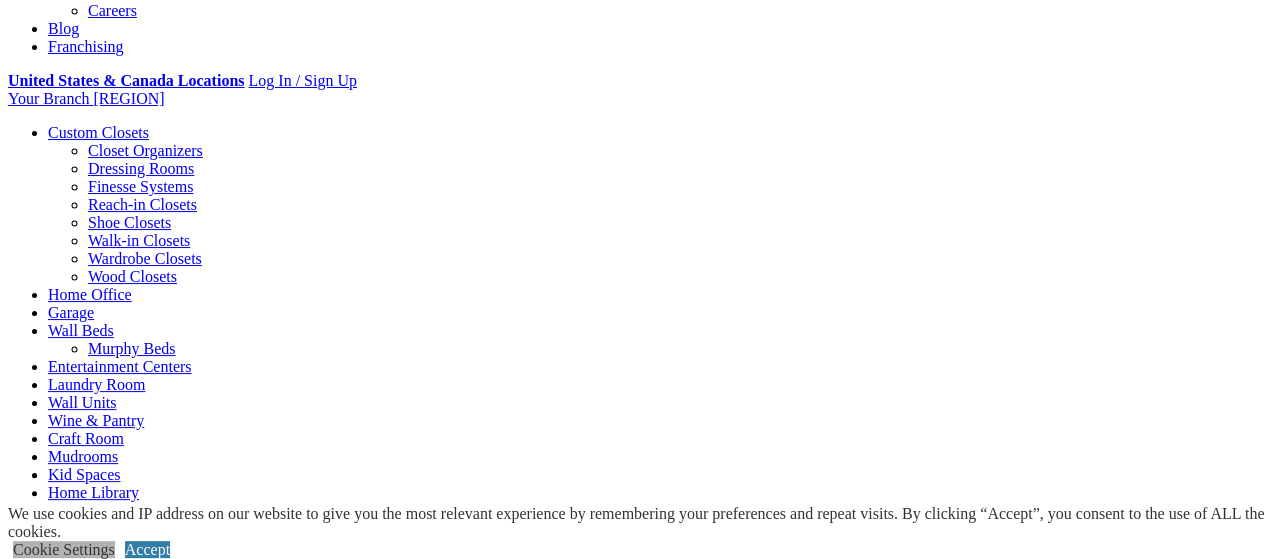 click on "Cookie Settings" at bounding box center [64, 549] 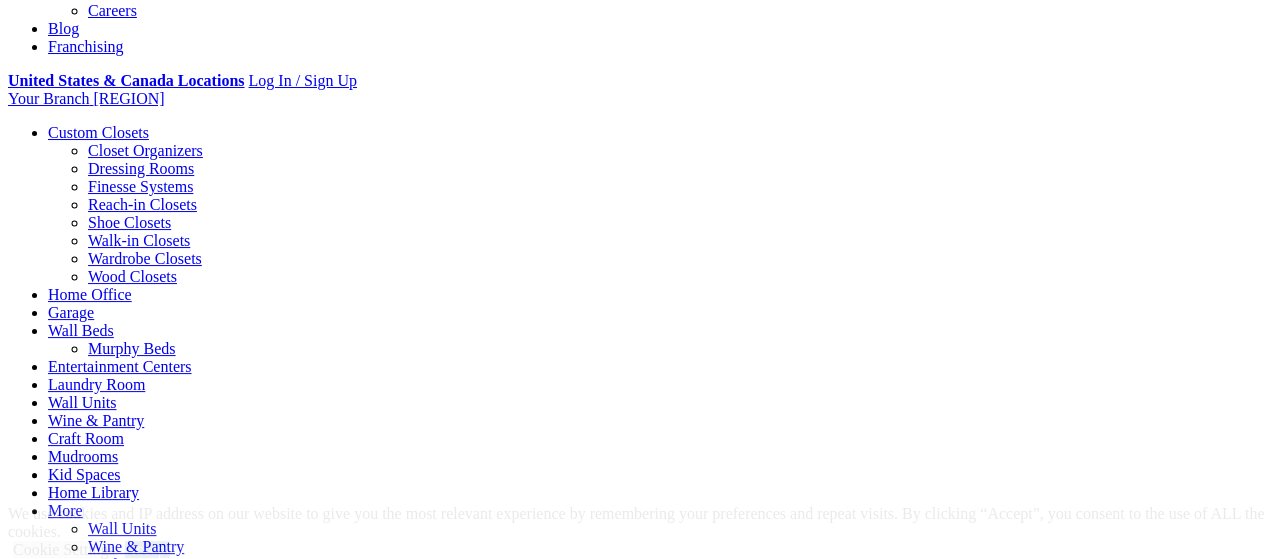 click 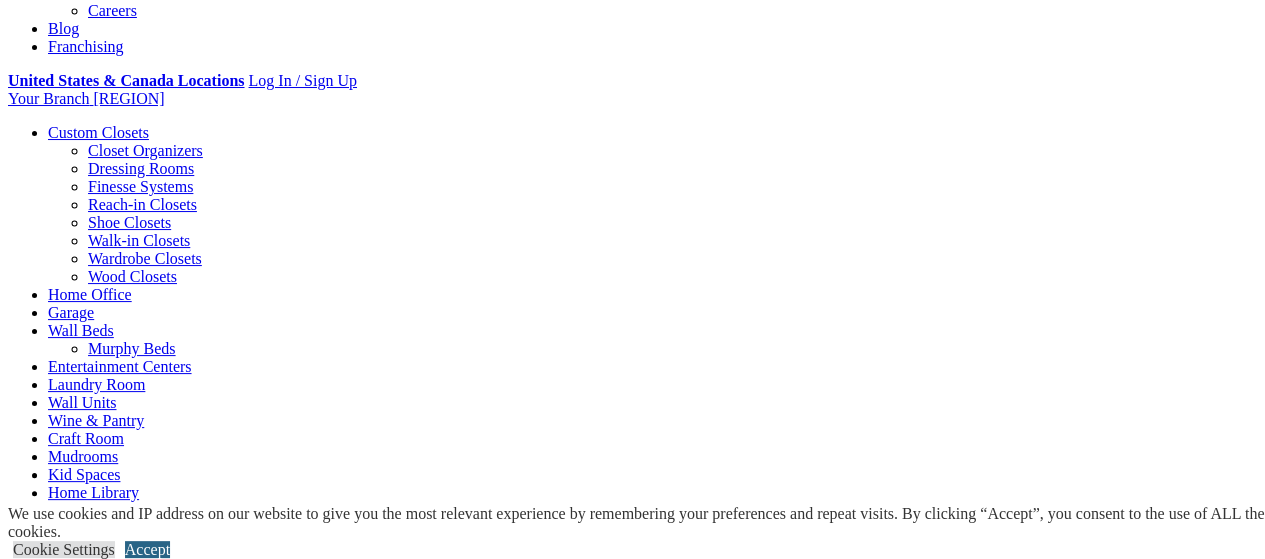click on "Accept" at bounding box center [147, 549] 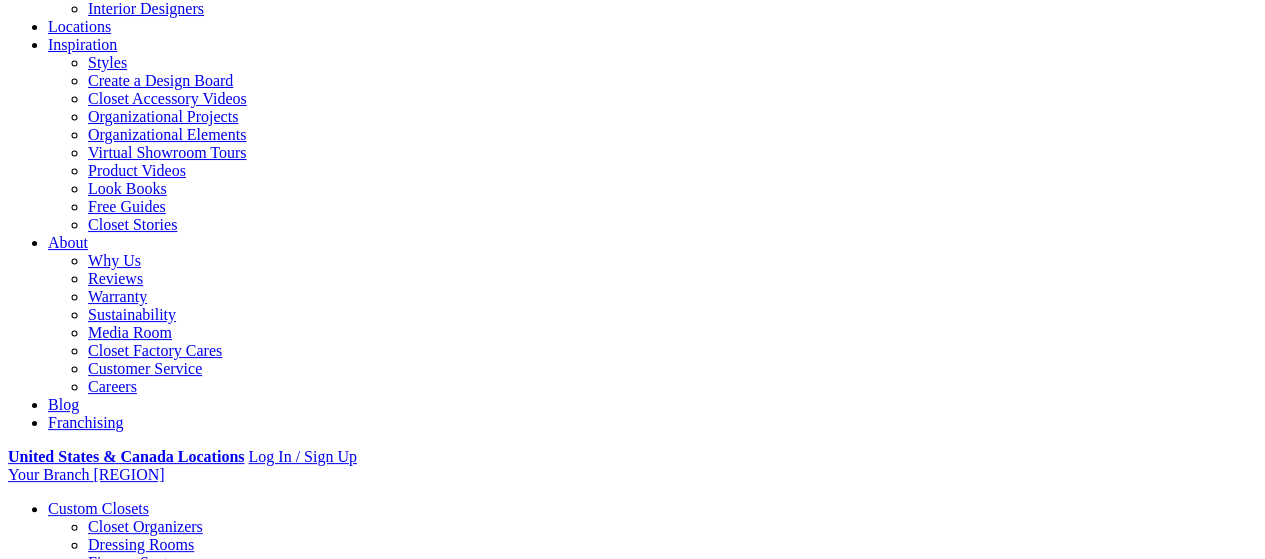 scroll, scrollTop: 300, scrollLeft: 0, axis: vertical 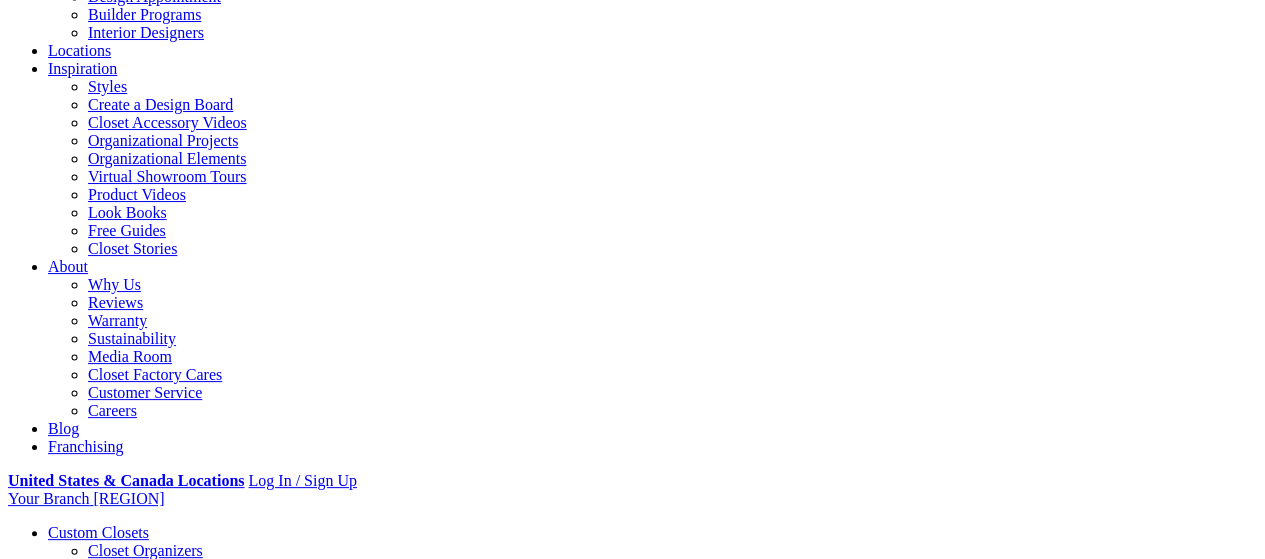 click on "Your Branch
Long Island
ZIP code
*" at bounding box center [632, 499] 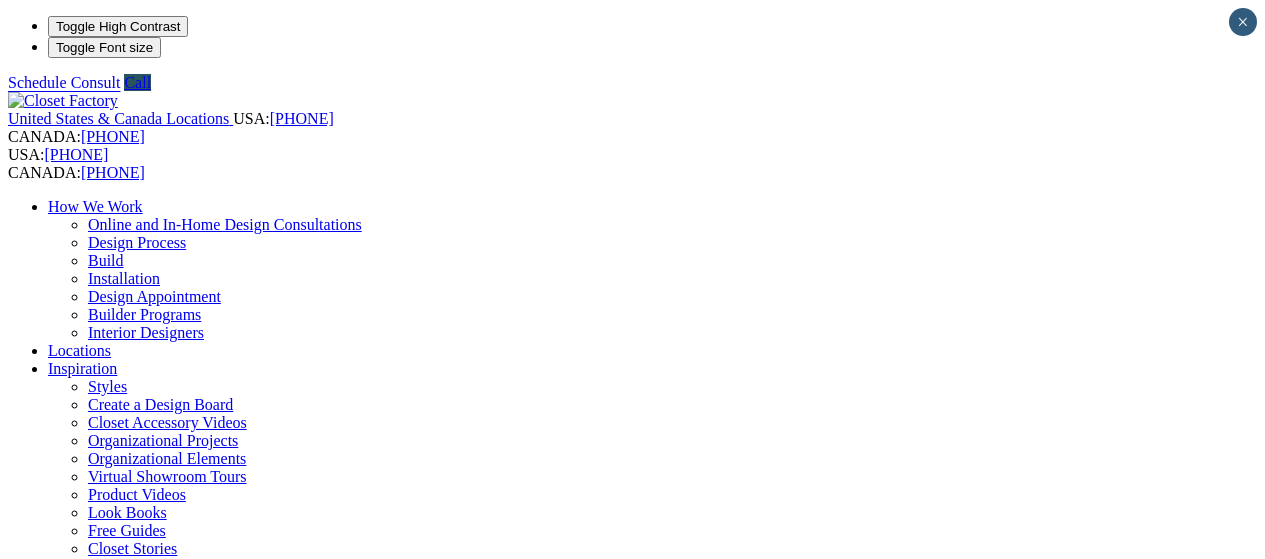 scroll, scrollTop: 0, scrollLeft: 0, axis: both 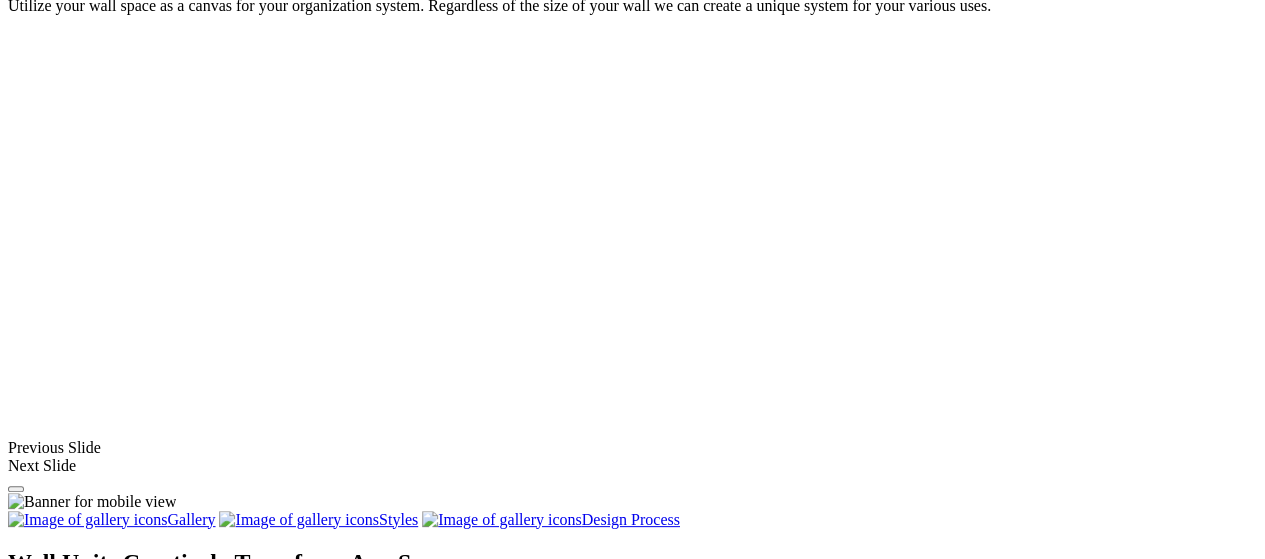 click at bounding box center (820, 1833) 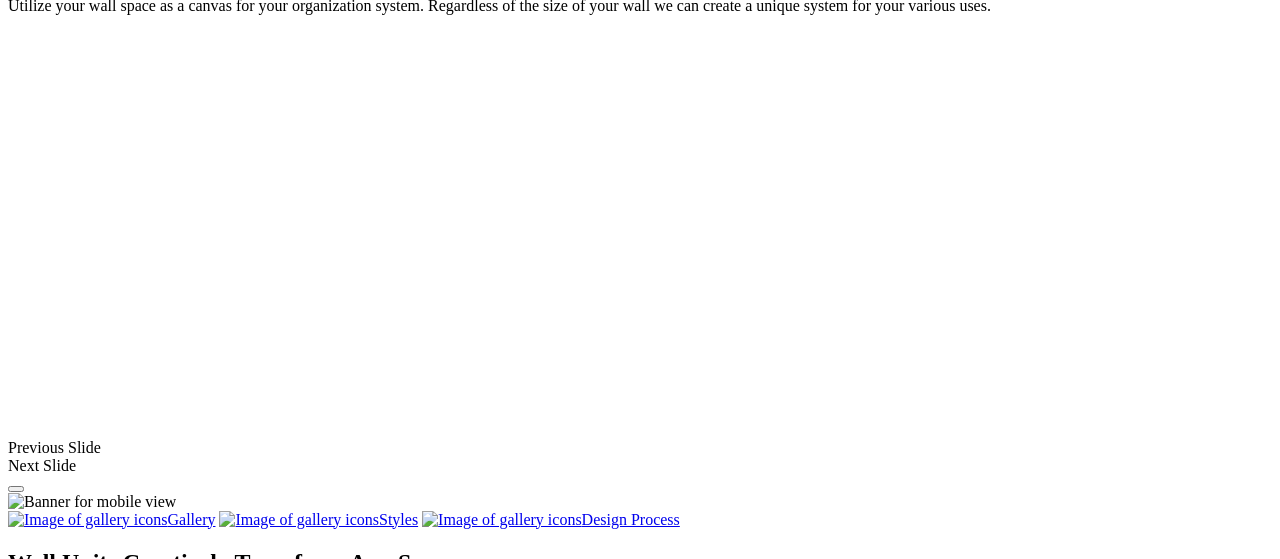 click at bounding box center [8, 38504] 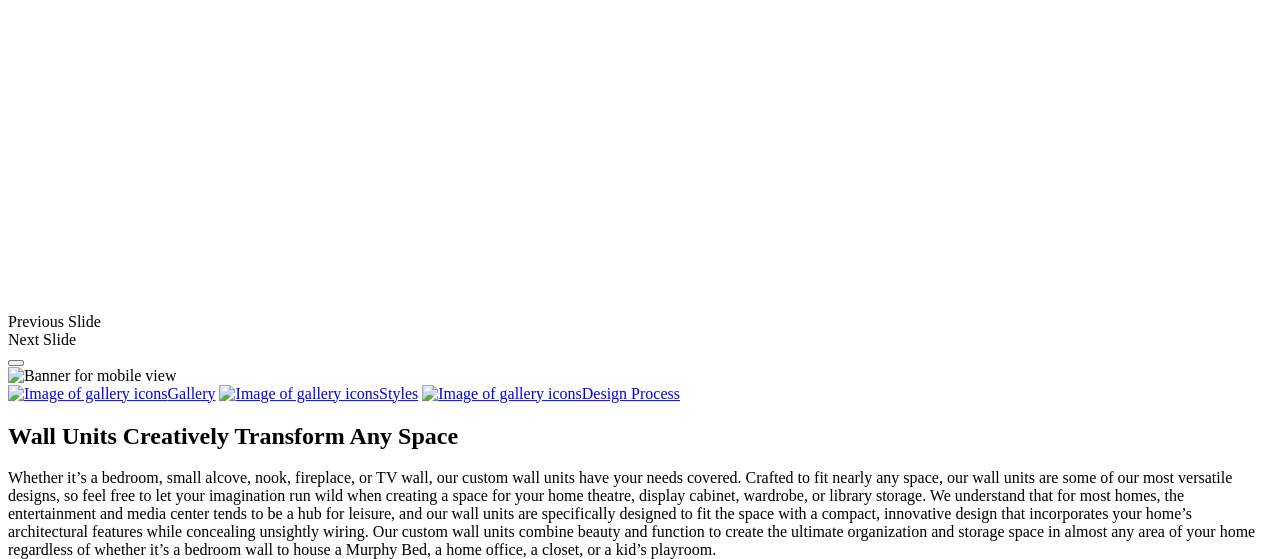 scroll, scrollTop: 2023, scrollLeft: 0, axis: vertical 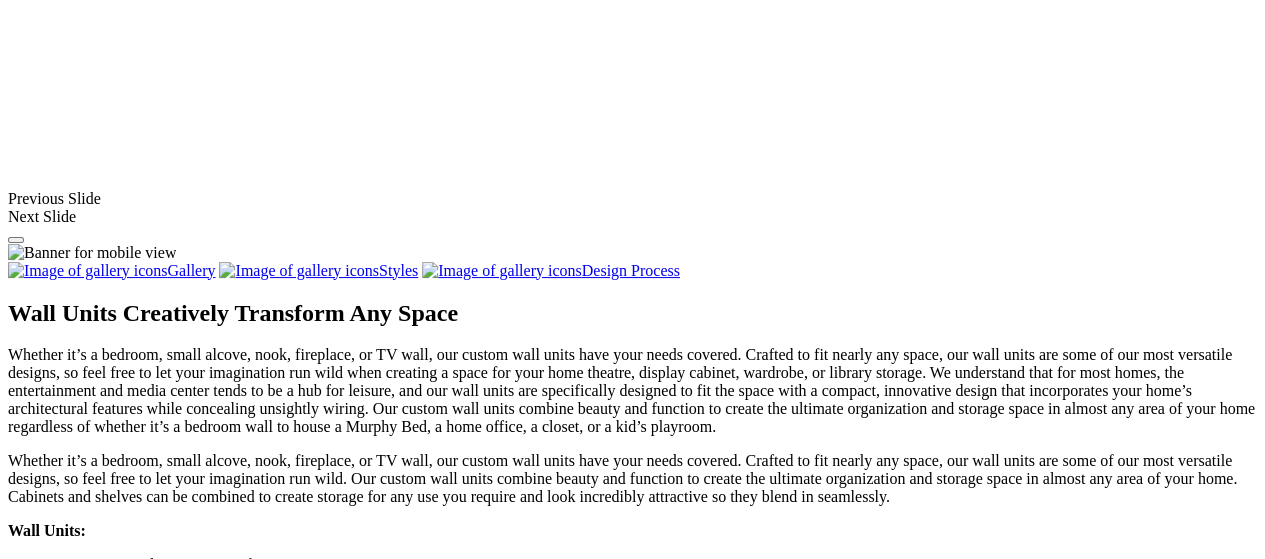 click on "Wardrobe Closets" at bounding box center [145, -1065] 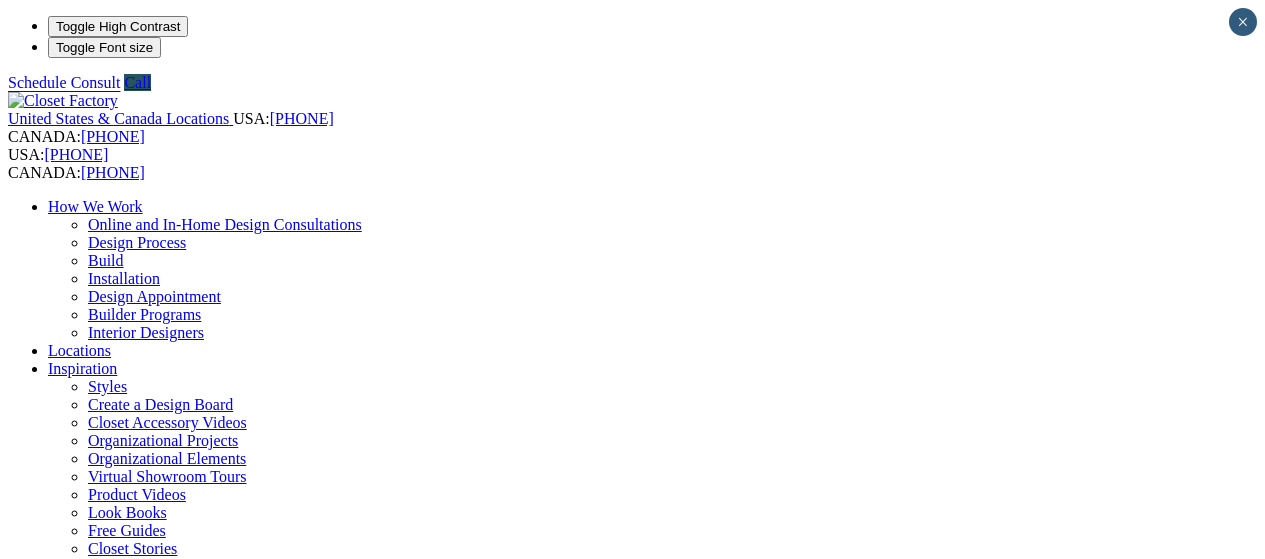 scroll, scrollTop: 0, scrollLeft: 0, axis: both 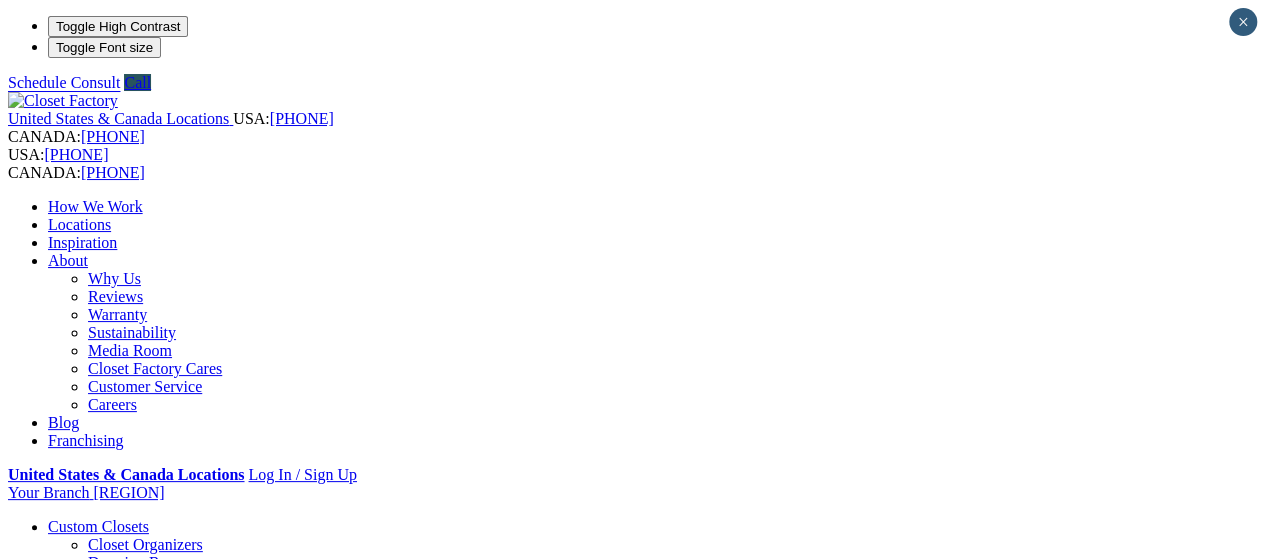 click on "Locations" at bounding box center [79, 224] 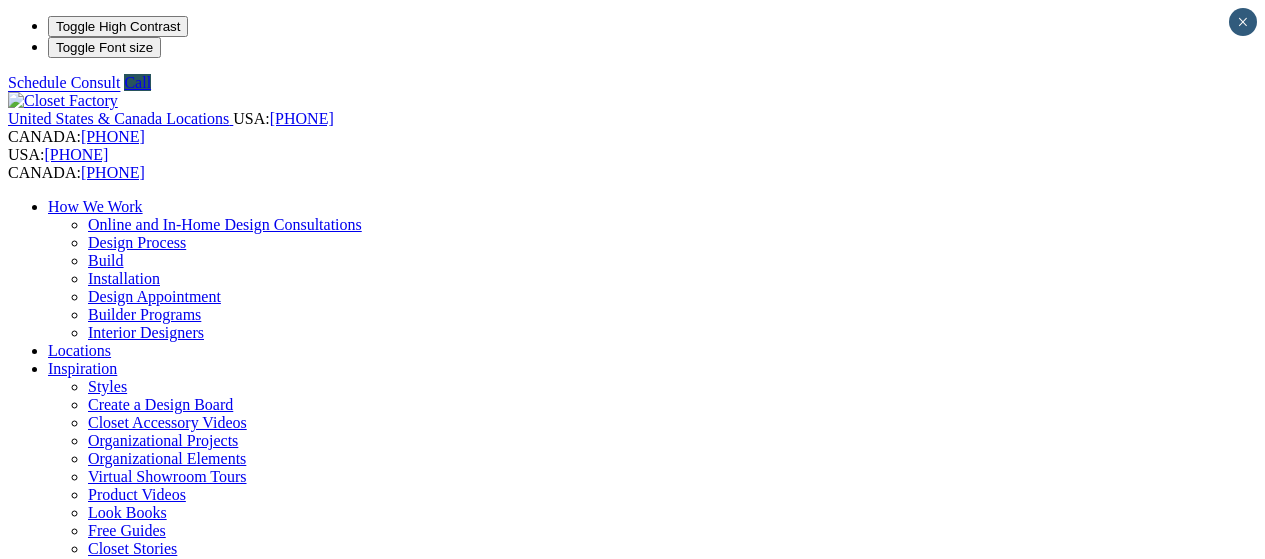 scroll, scrollTop: 0, scrollLeft: 0, axis: both 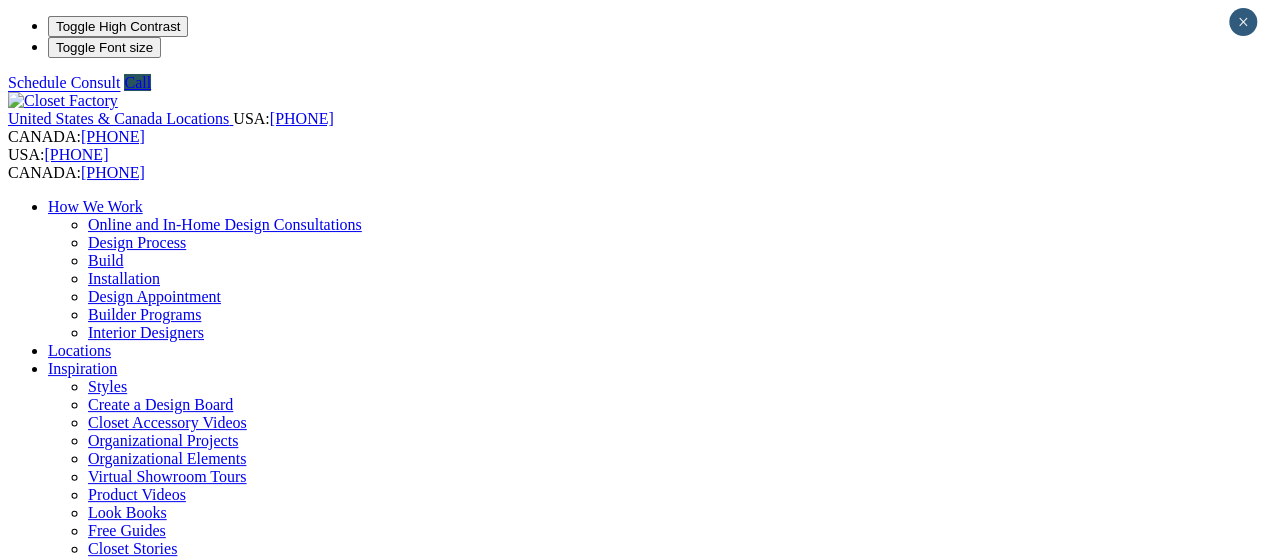click at bounding box center [79, 1536] 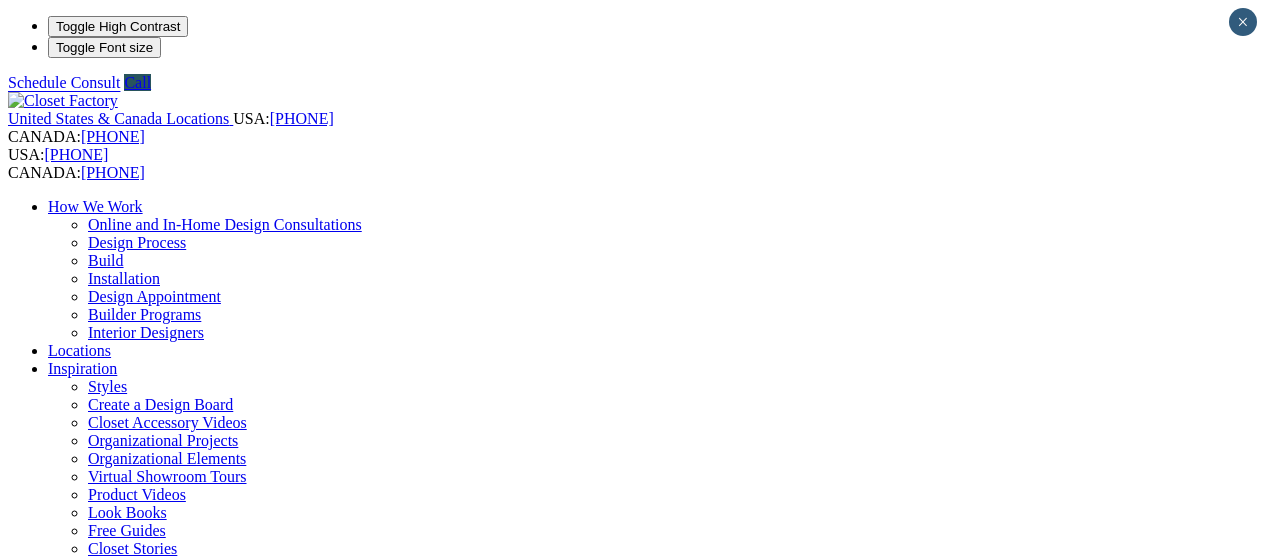 scroll, scrollTop: 0, scrollLeft: 0, axis: both 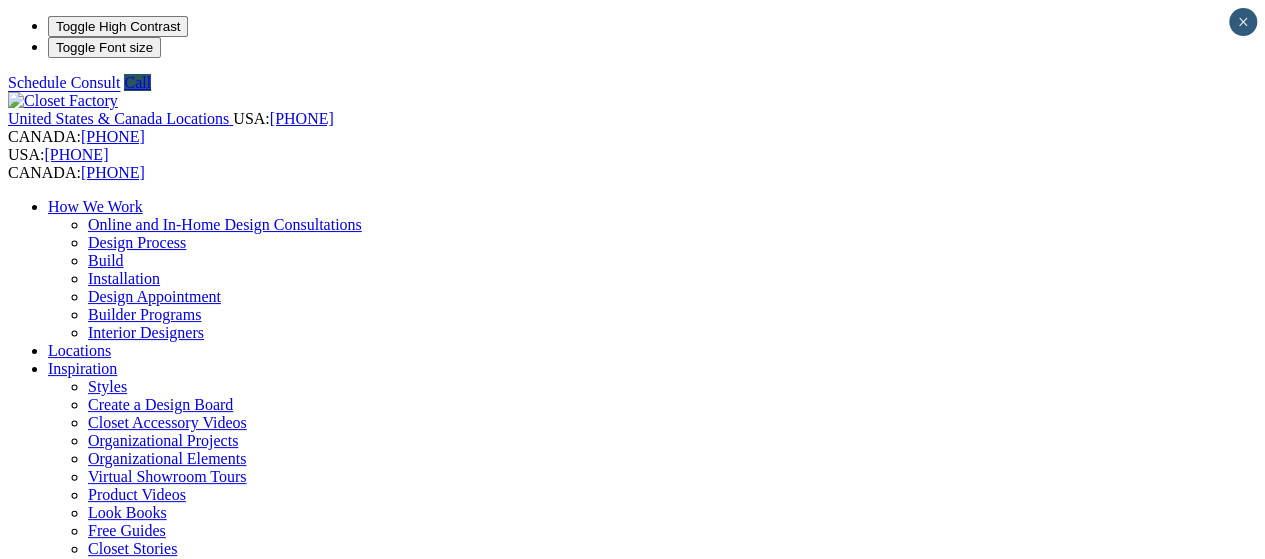 click on "Laundry Room" at bounding box center [96, 1084] 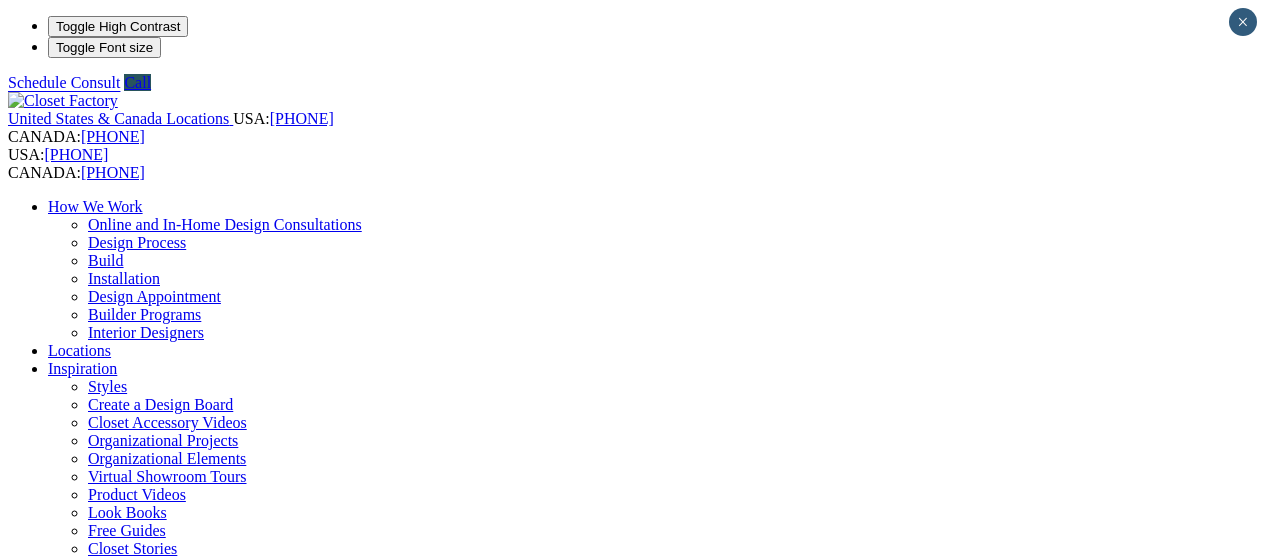 scroll, scrollTop: 0, scrollLeft: 0, axis: both 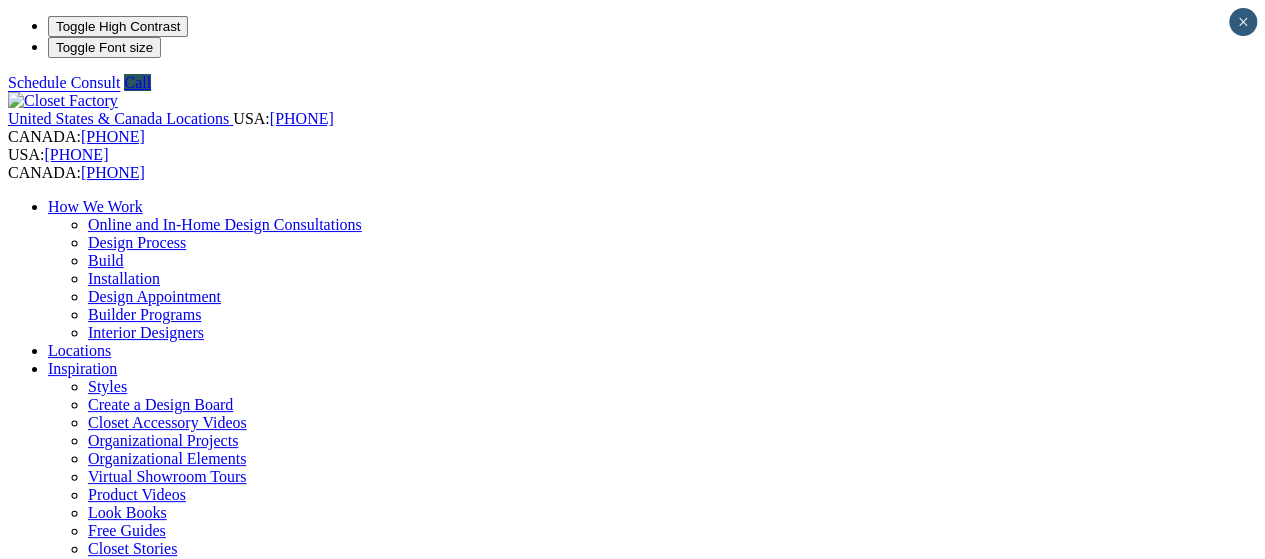 click on "Virtual Showroom Tours" at bounding box center (167, 476) 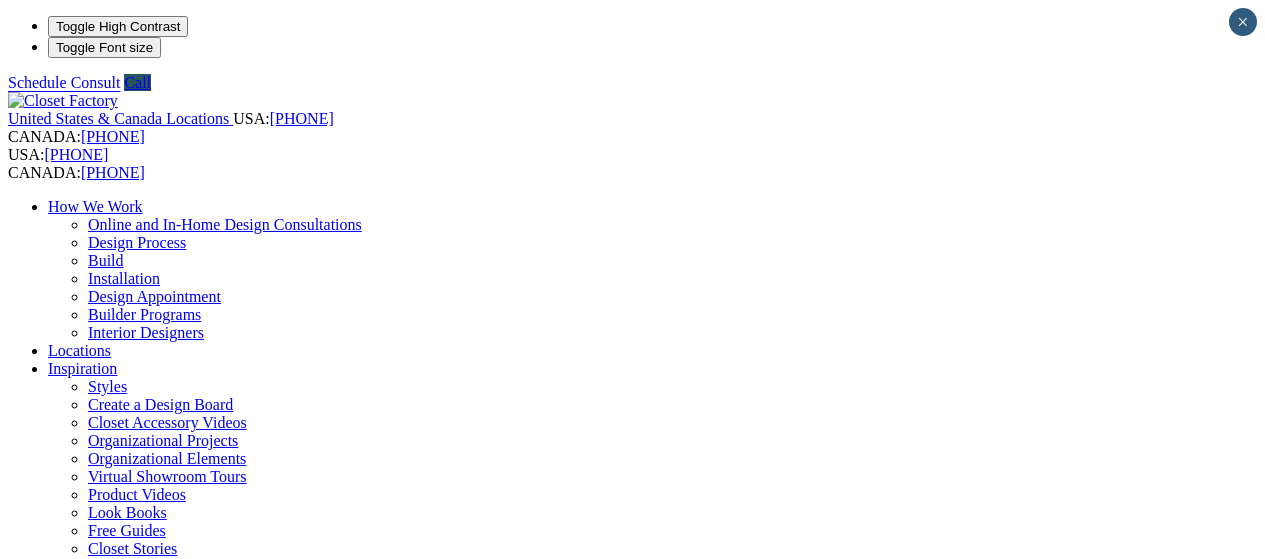 scroll, scrollTop: 0, scrollLeft: 0, axis: both 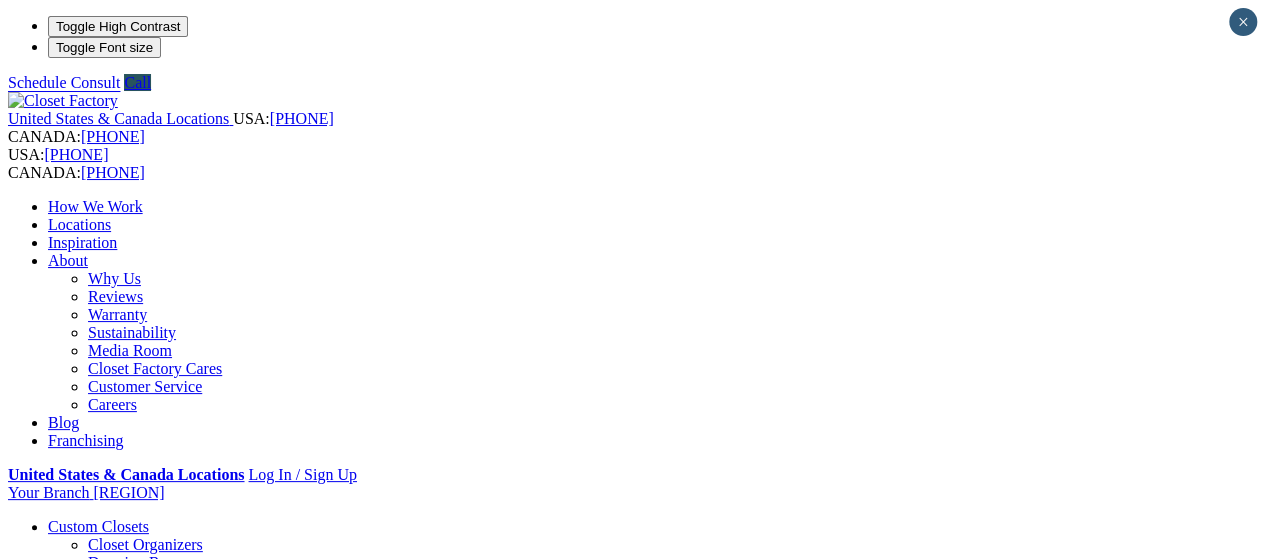 click on "Entertainment Centers" at bounding box center (120, 760) 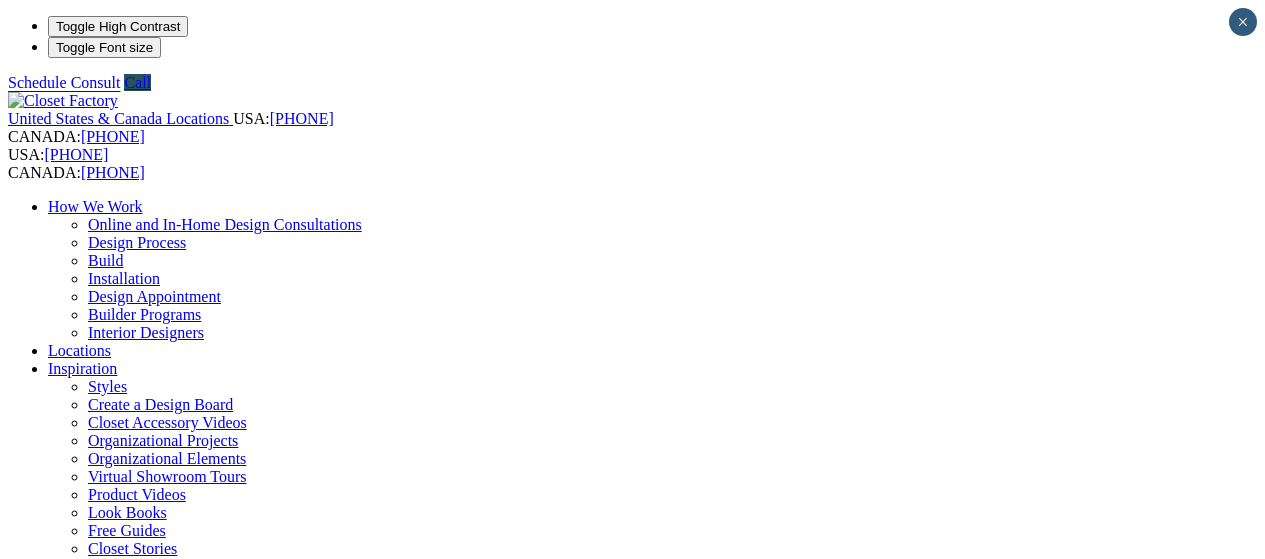 scroll, scrollTop: 0, scrollLeft: 0, axis: both 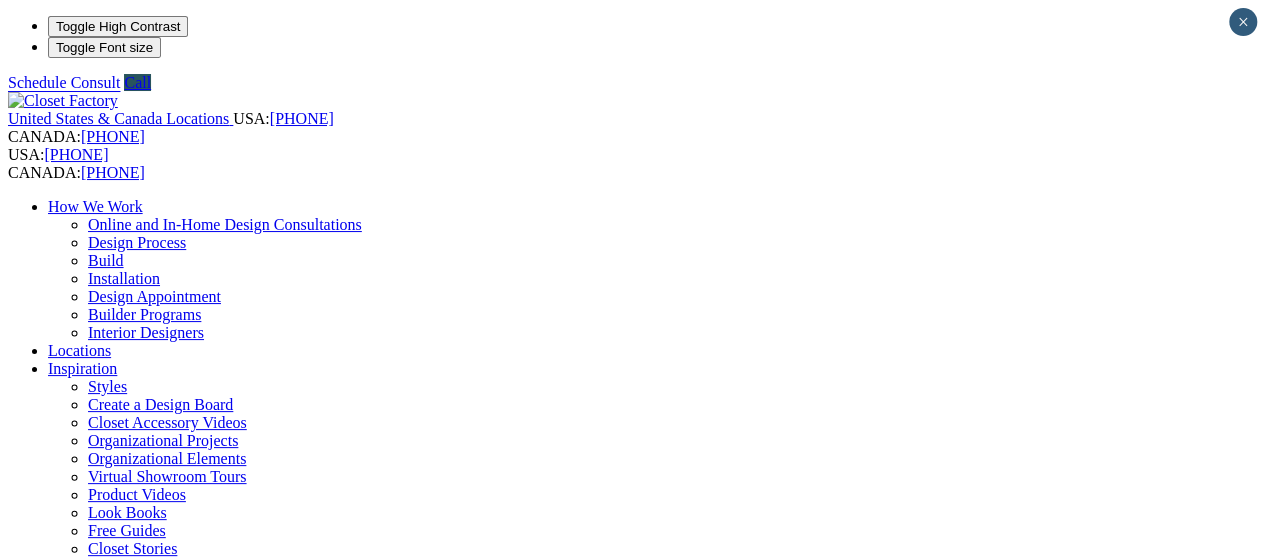 click on "CLOSE (X)" at bounding box center (46, 1853) 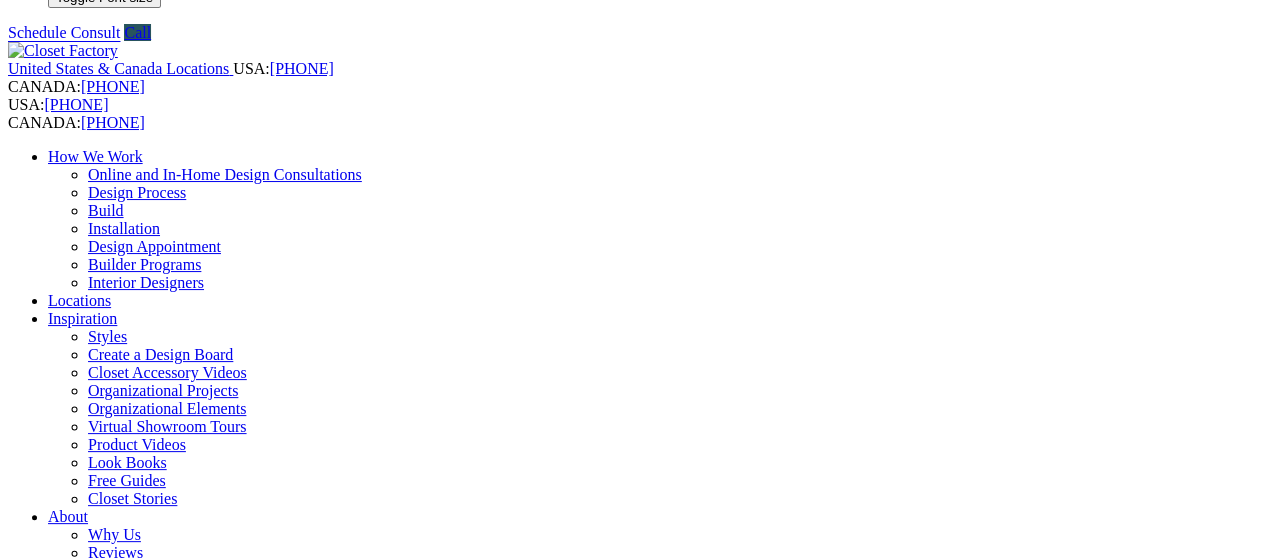 scroll, scrollTop: 0, scrollLeft: 0, axis: both 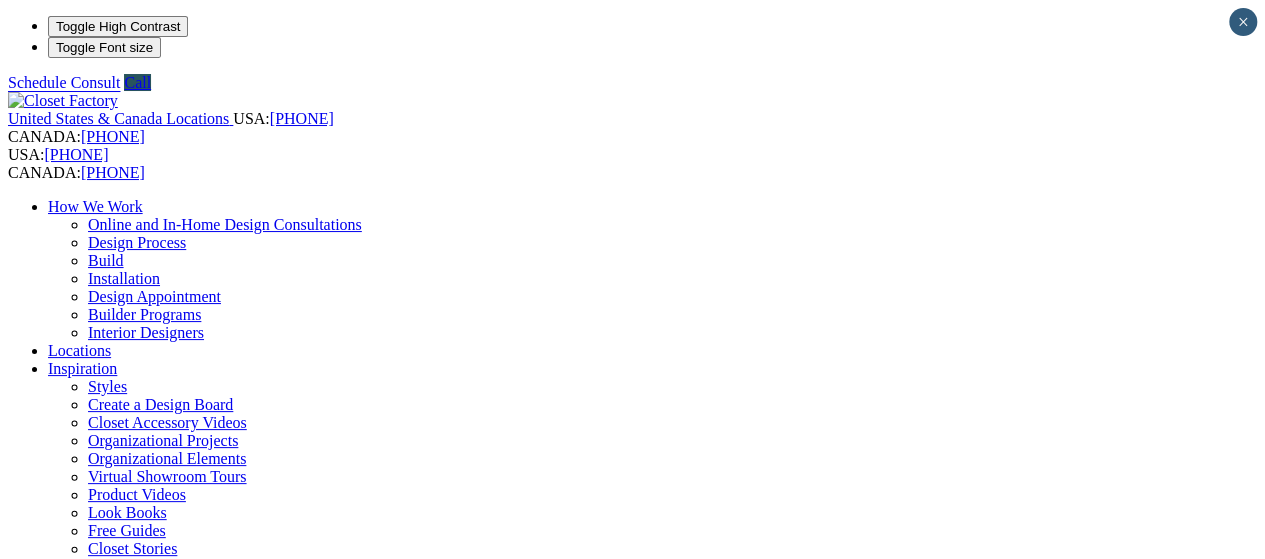 click on "Next Slide" at bounding box center (632, 1865) 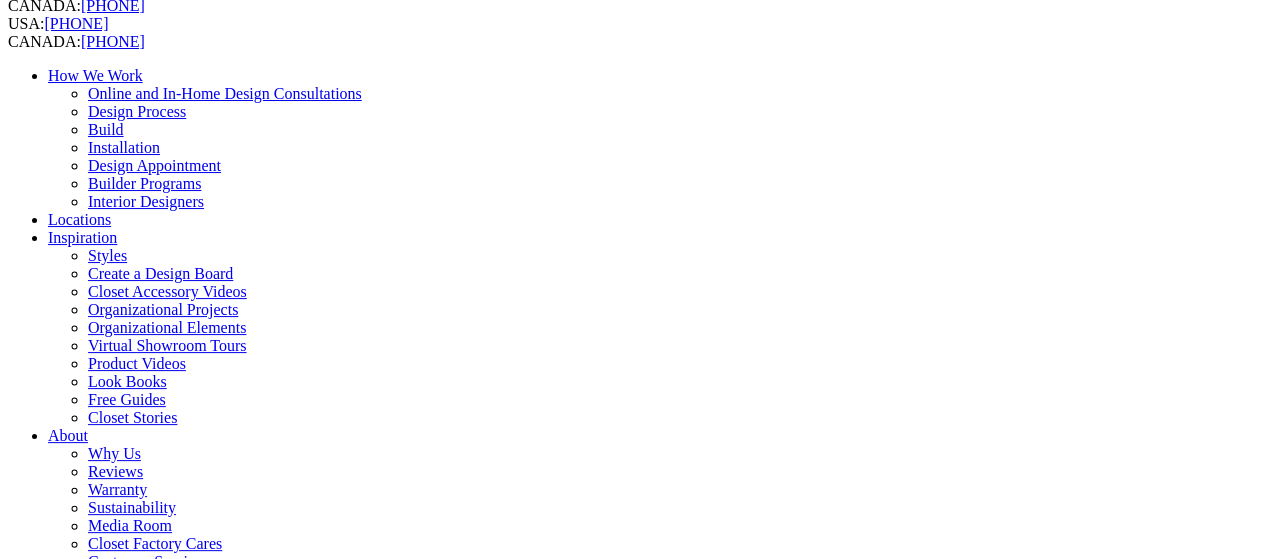 scroll, scrollTop: 100, scrollLeft: 0, axis: vertical 